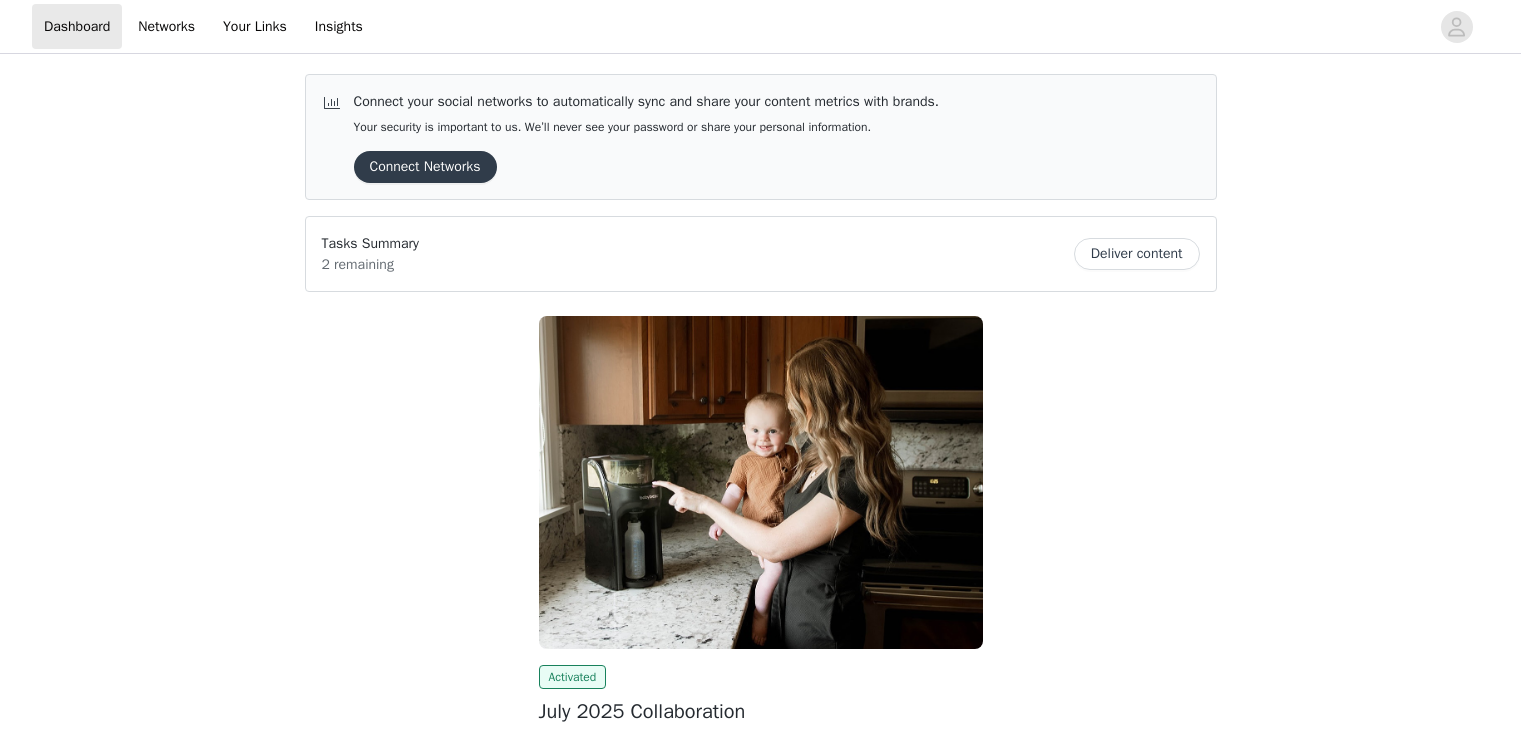 scroll, scrollTop: 0, scrollLeft: 0, axis: both 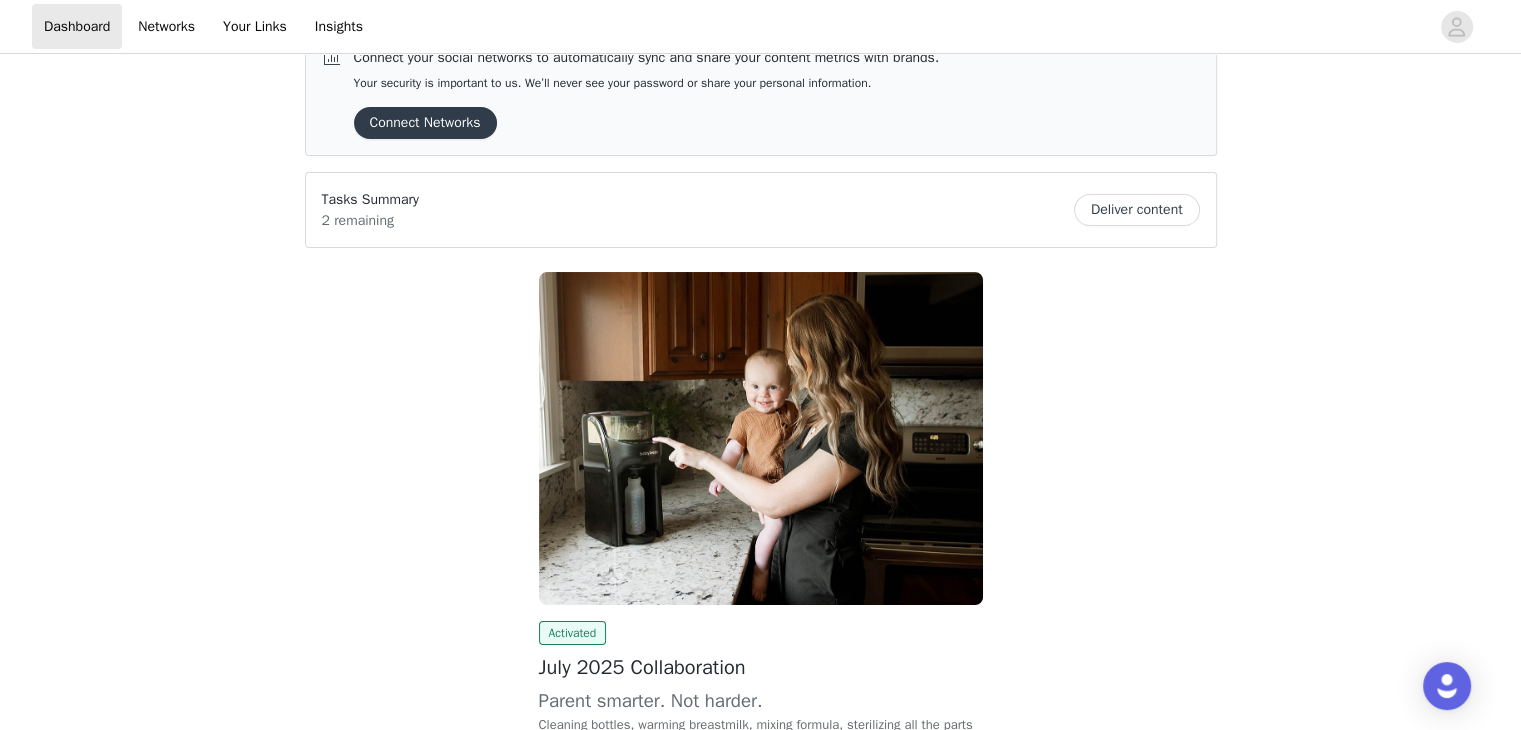 click on "Activated    July 2025 Collaboration   Parent smarter. Not harder. Cleaning bottles, warming breastmilk, mixing formula, sterilizing all the parts—you know the drill. It’s a nonstop loop that takes time, energy, and more emotional stamina than anyone prepares you for. And through it all? Your baby’s crying. That’s why Baby Brezza exists: to help you parent smarter, not harder. We save you time, lighten your mental load, and give you a little relief, especially when the coffee wares off. Now we’d love to hear how you parent smarter, not harder. What chaos-calming hacks, sanity-saving rituals or daily shortcuts do you use to help you save time, lighten your mental load and give you a little relief? Big or small, with Baby Brezza products or not, we want it all because your go-to moves might just save another parent’s day. How has Baby Brezza helped you parent smarter, not harder?
💸  Earn 5% commission!
🎉  Followers can save up to 22% Use your personal affiliate link to shop and earn." at bounding box center [761, 552] 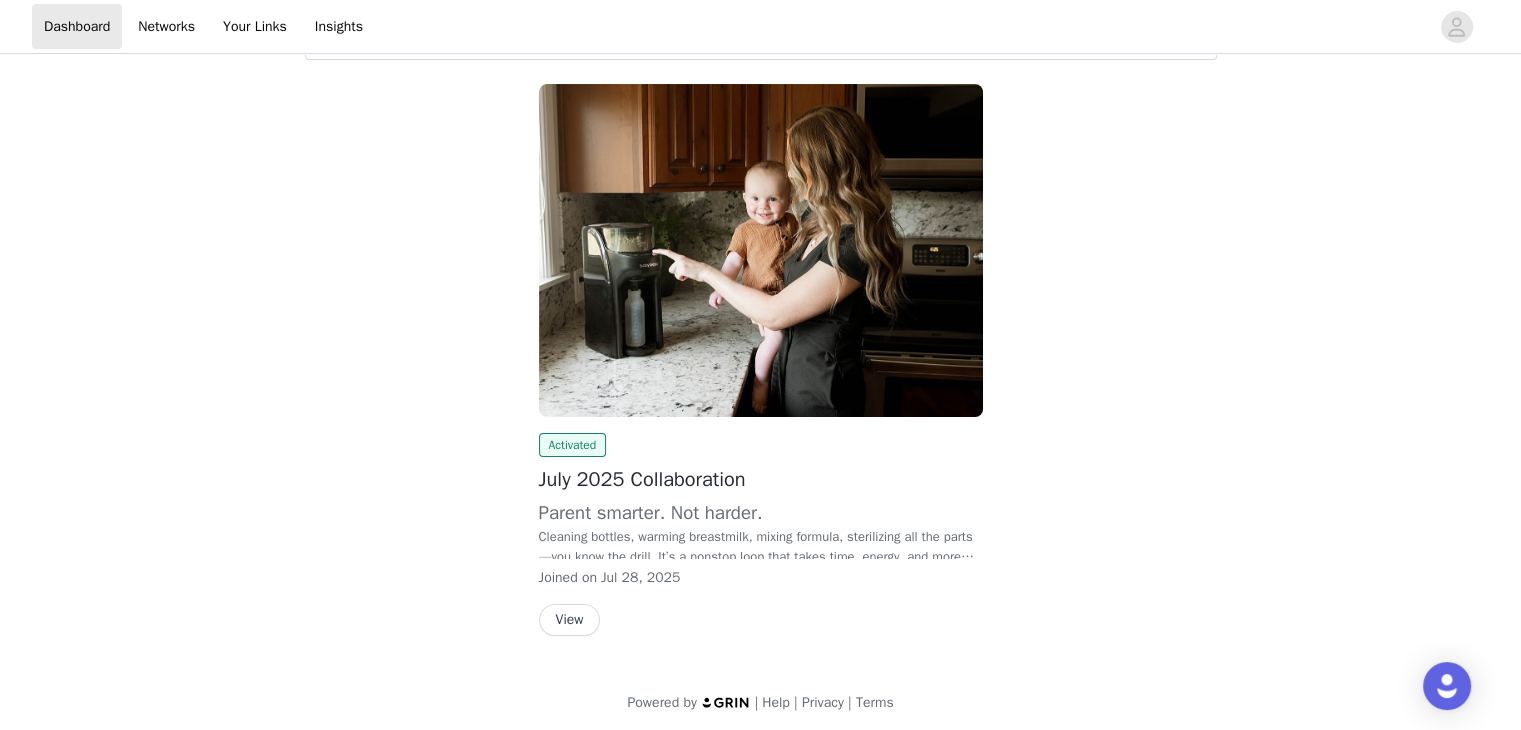 scroll, scrollTop: 238, scrollLeft: 0, axis: vertical 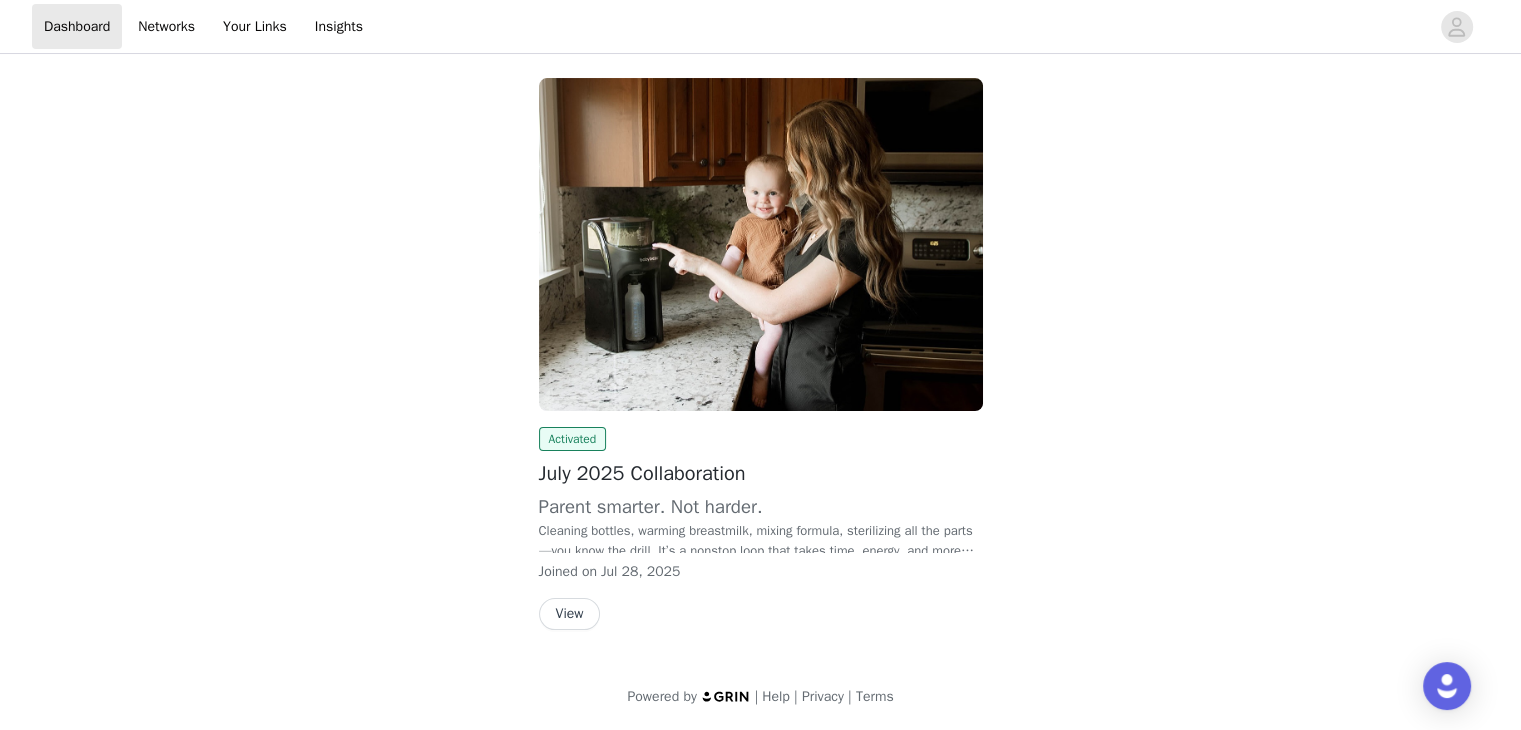 click on "View" at bounding box center [570, 614] 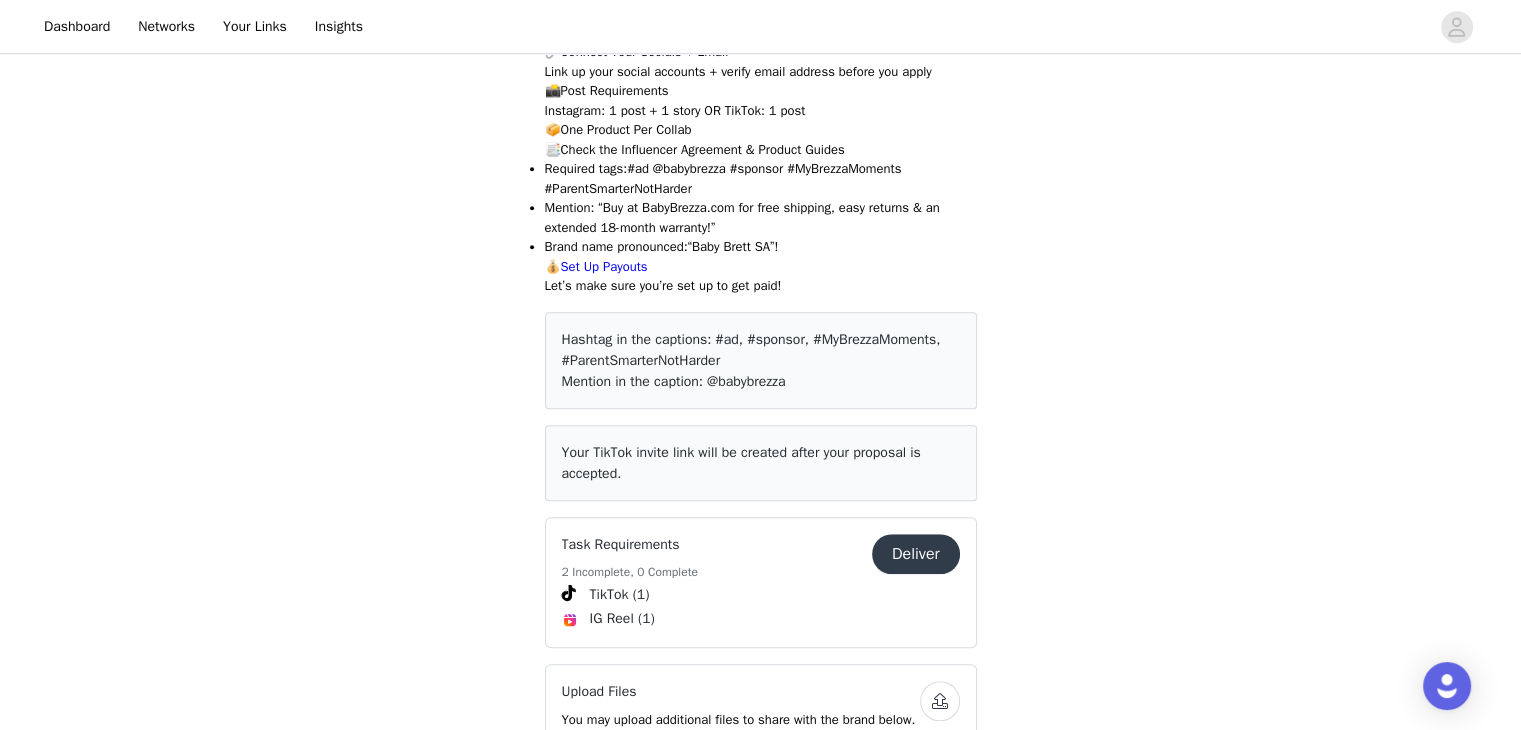 scroll, scrollTop: 1256, scrollLeft: 0, axis: vertical 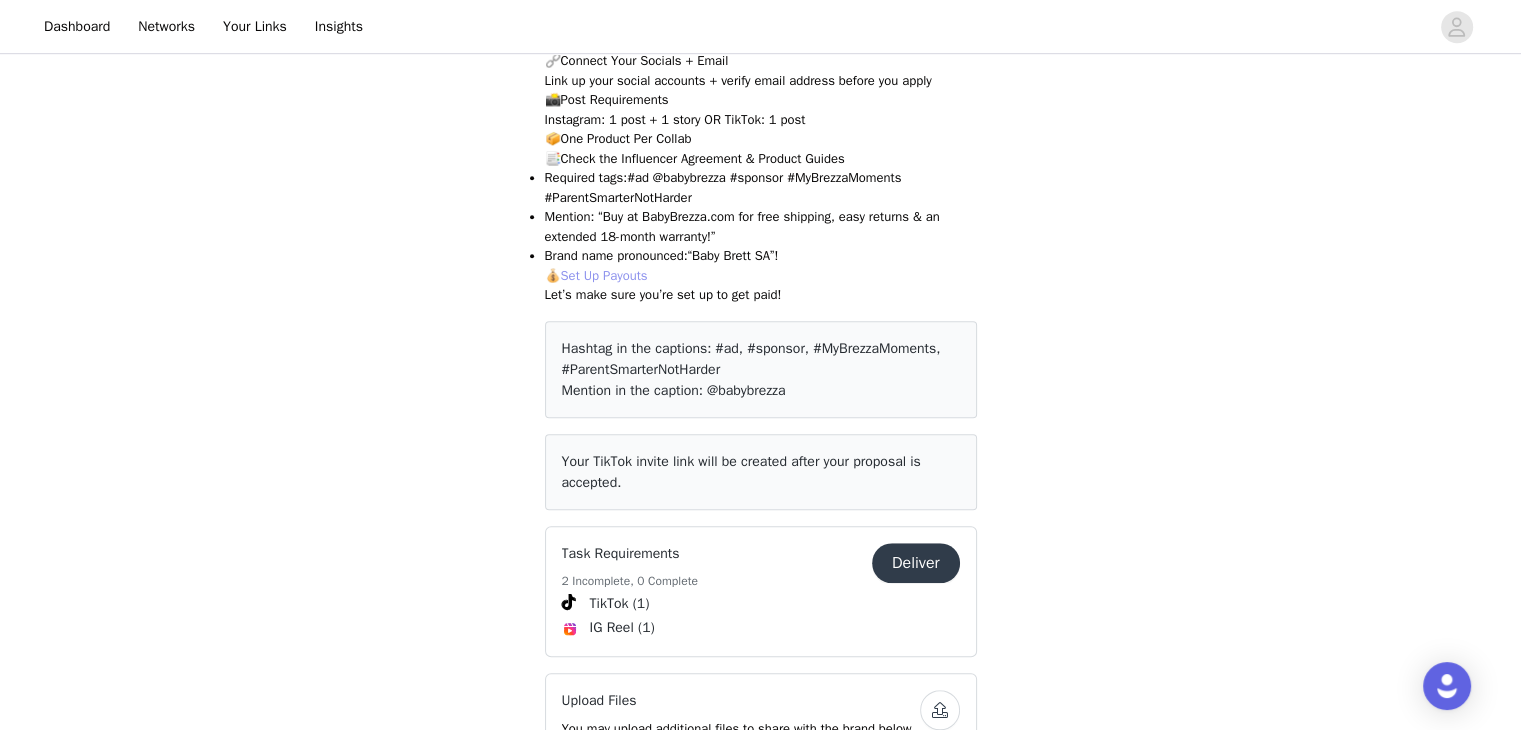 click on "Set Up Payouts" at bounding box center (604, 275) 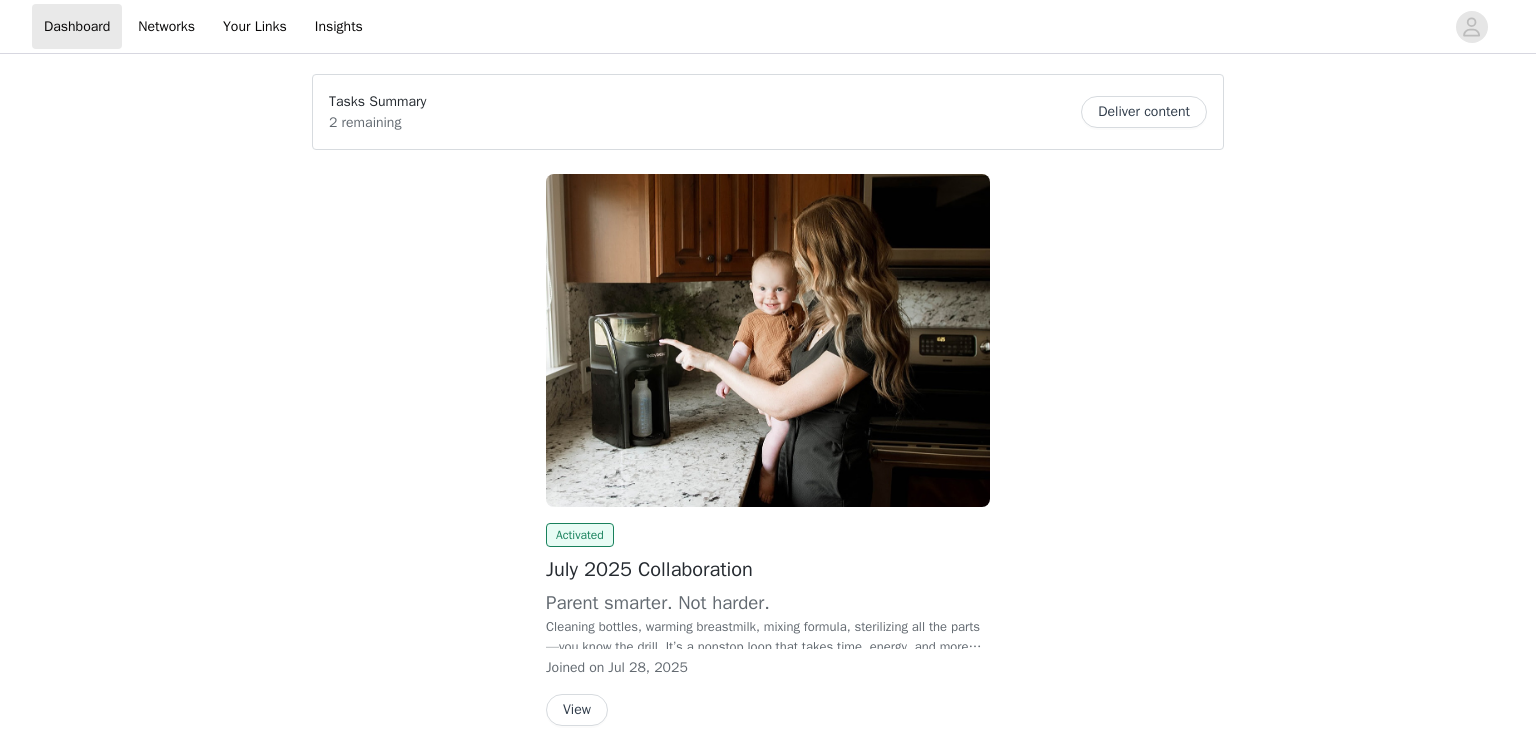 scroll, scrollTop: 0, scrollLeft: 0, axis: both 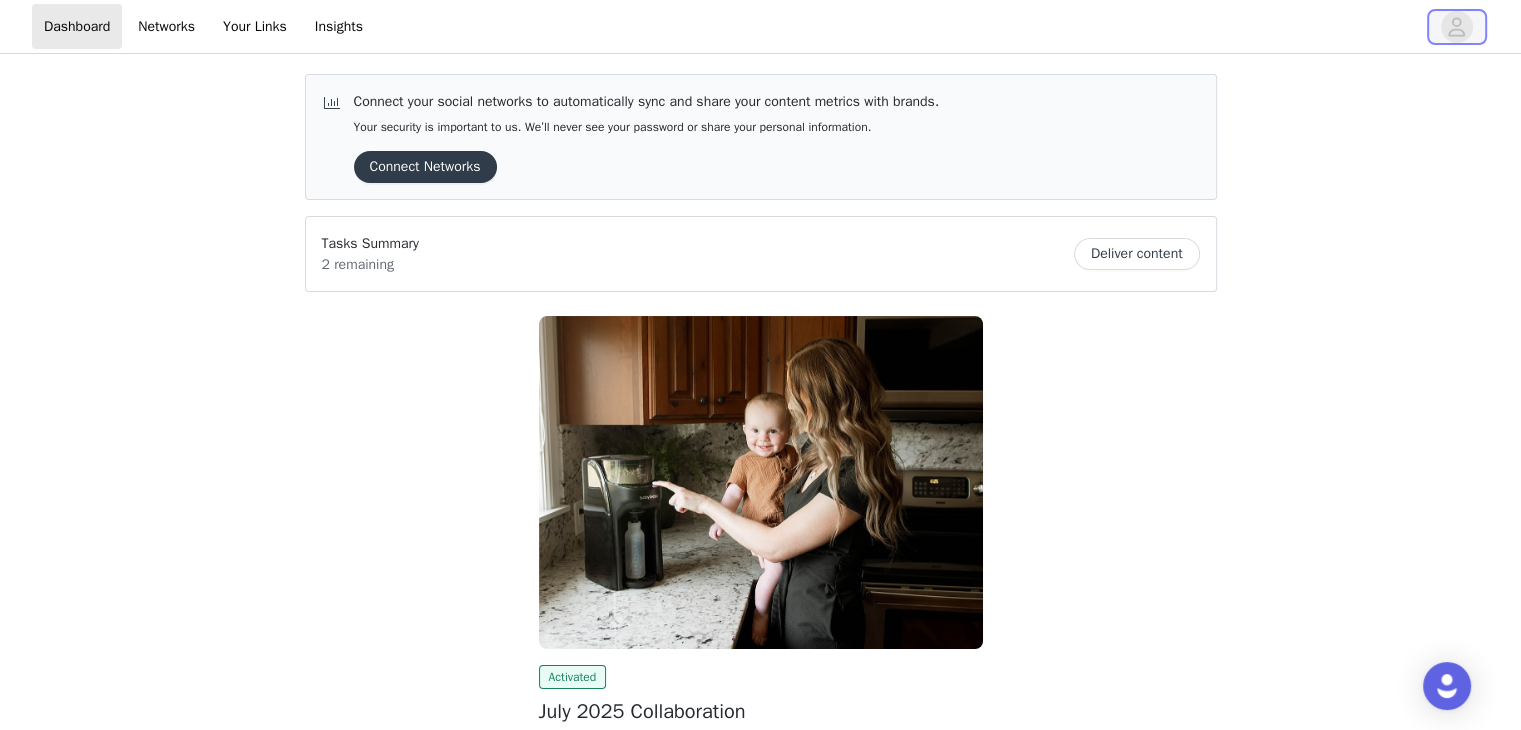 click 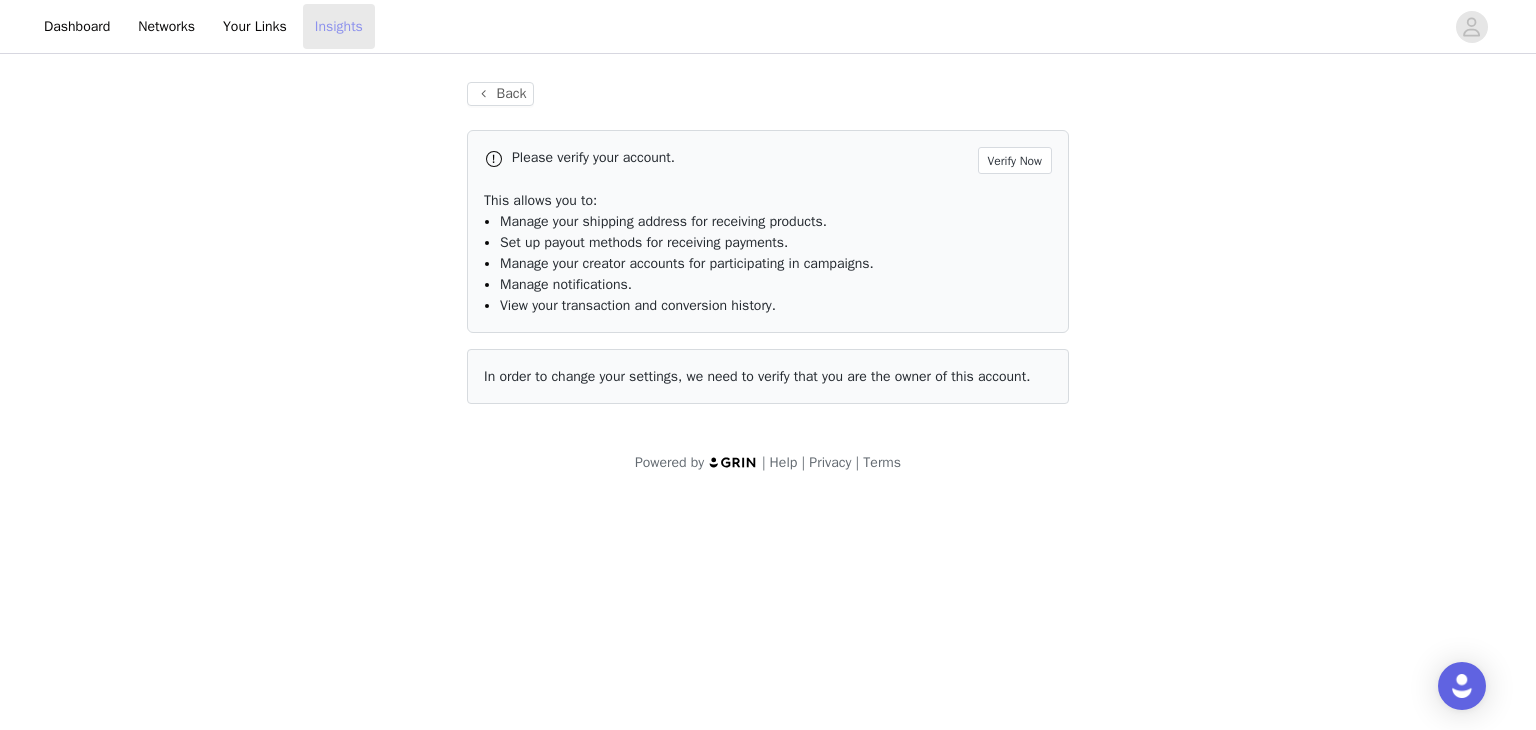 click on "Insights" at bounding box center (339, 26) 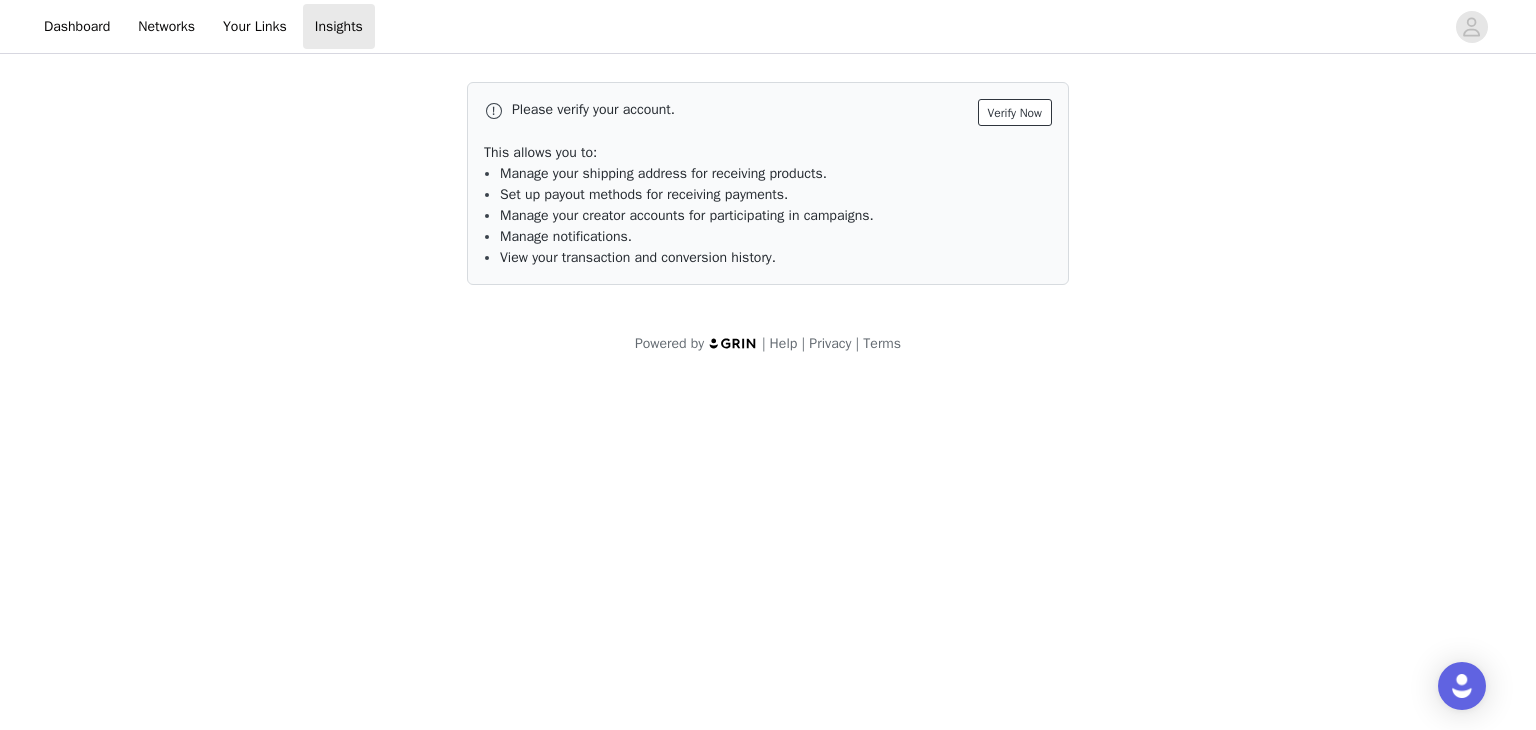 click on "Verify Now" at bounding box center [1015, 112] 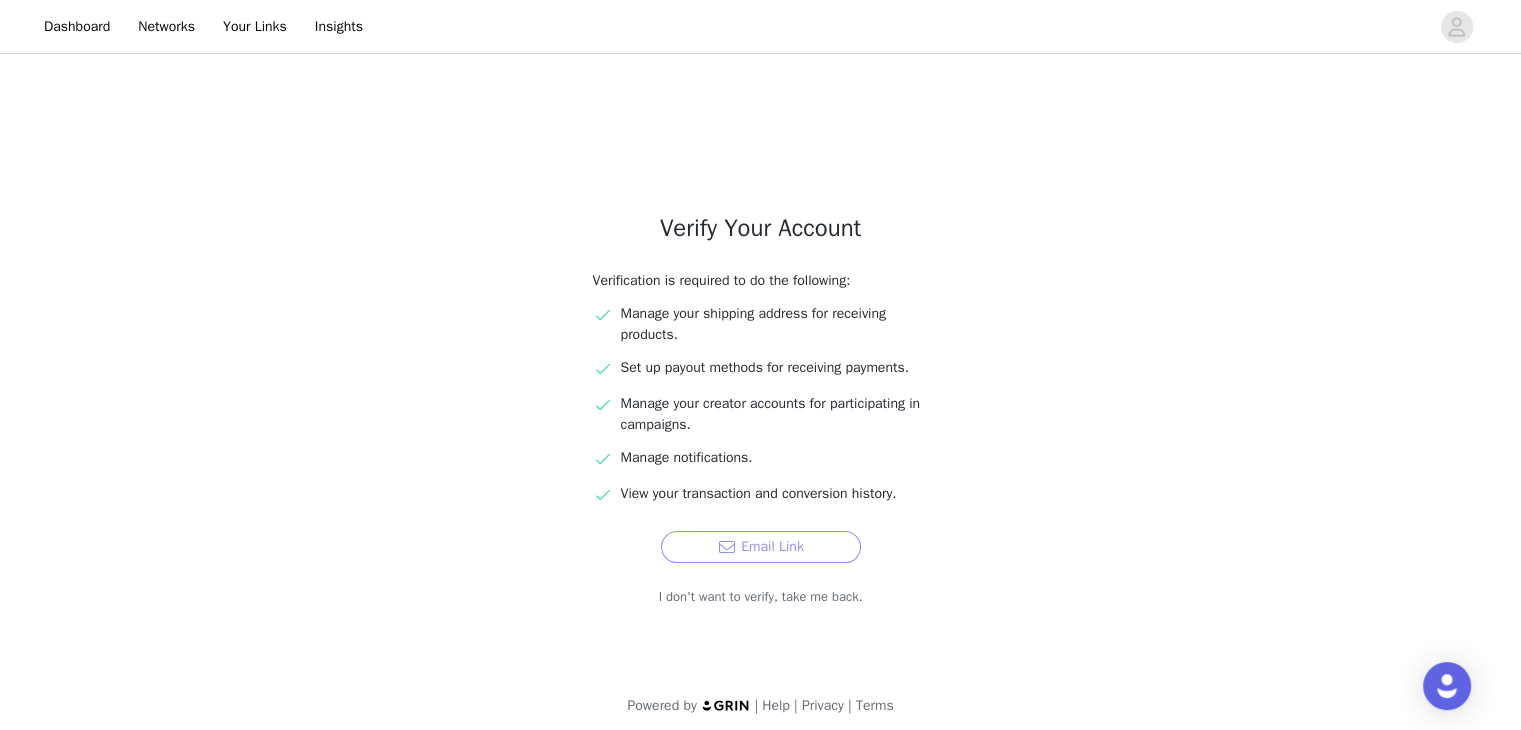 click on "Email Link" at bounding box center (761, 547) 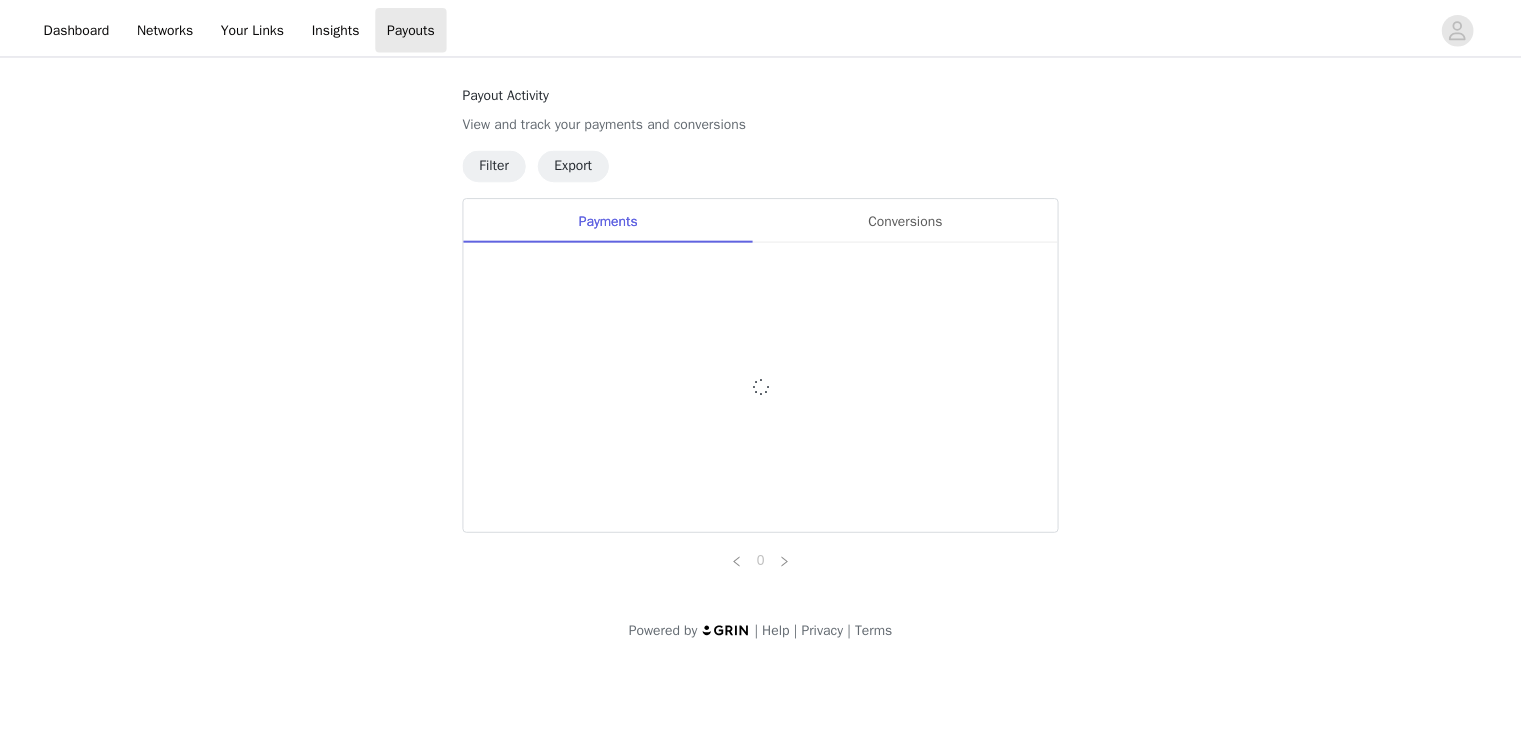 scroll, scrollTop: 0, scrollLeft: 0, axis: both 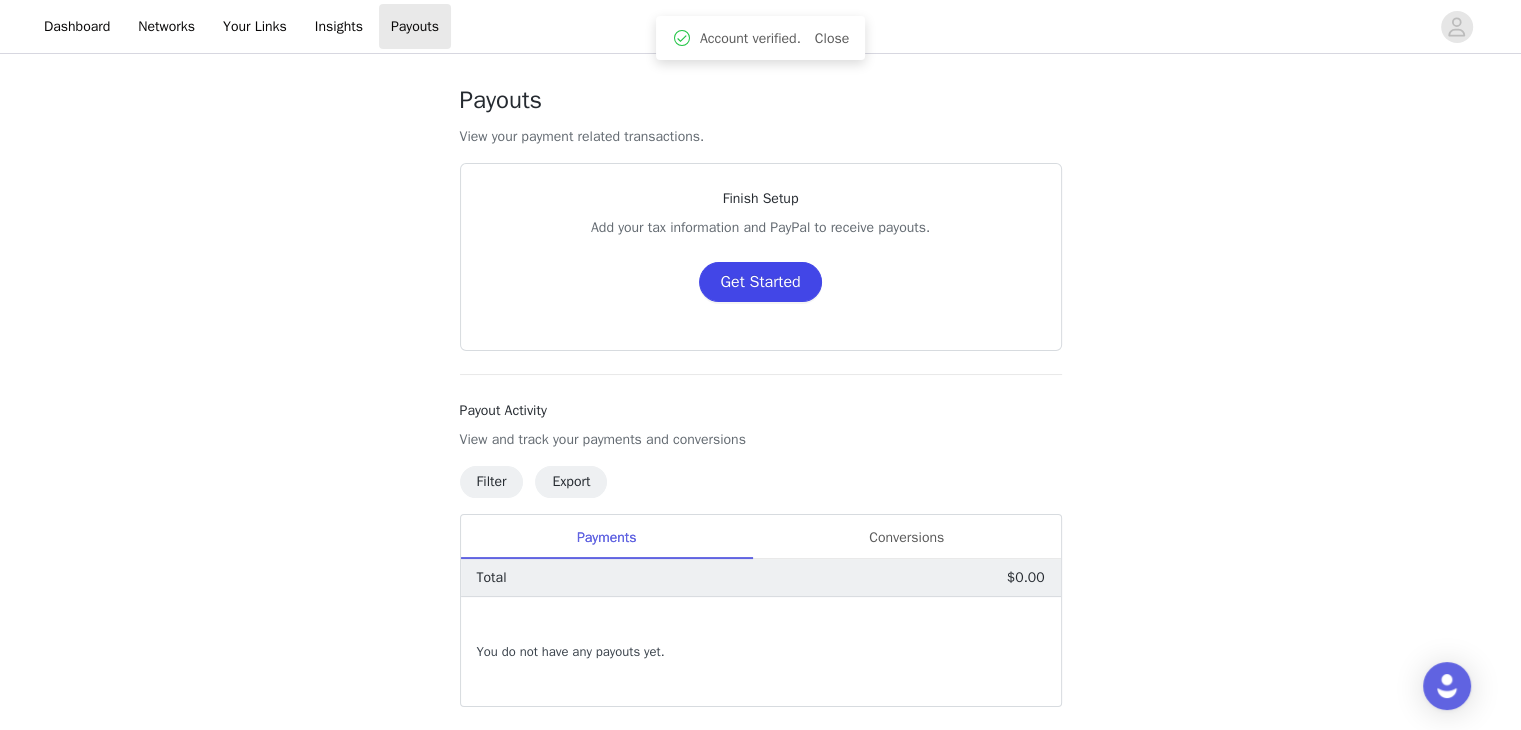 click on "Get Started" at bounding box center (760, 282) 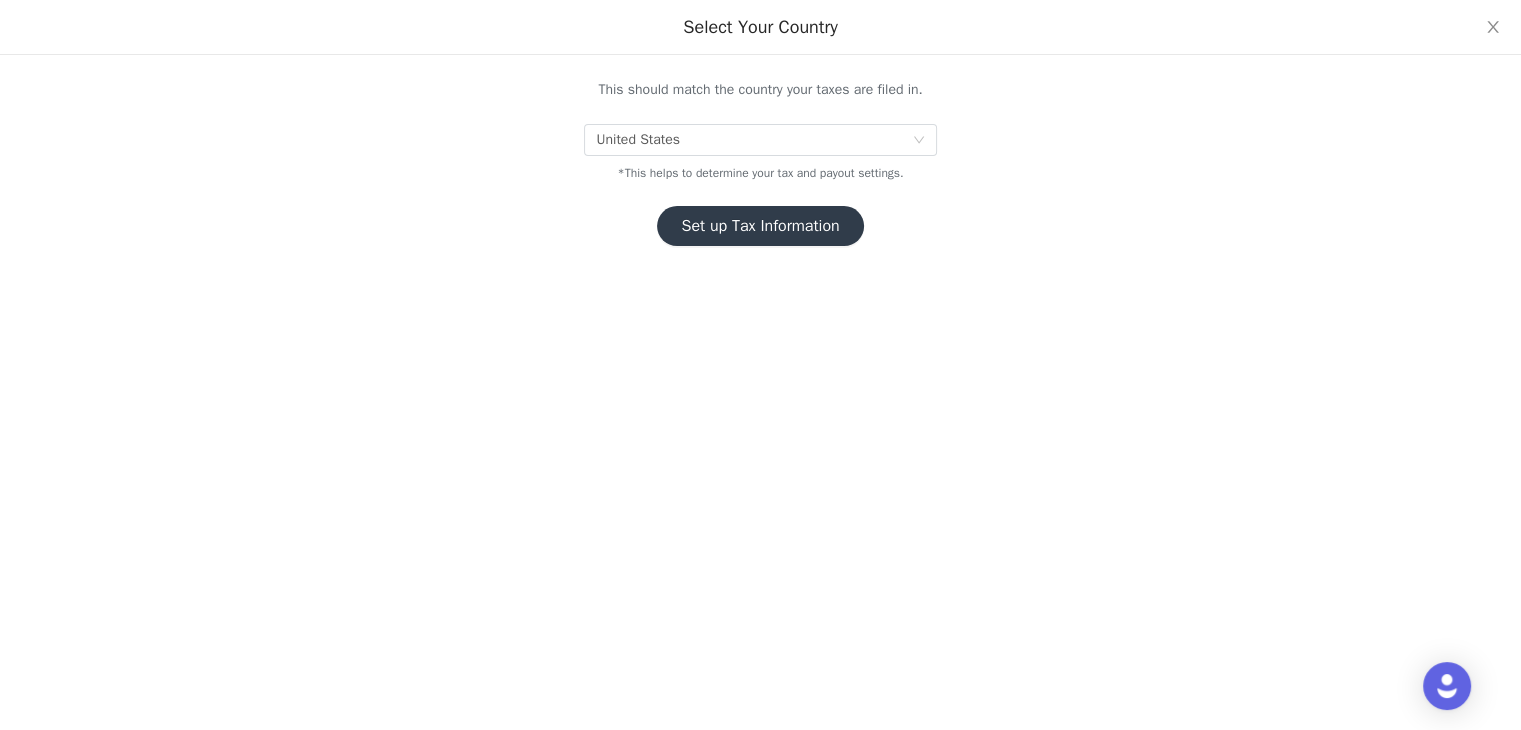 click on "Set up Tax Information" at bounding box center (760, 226) 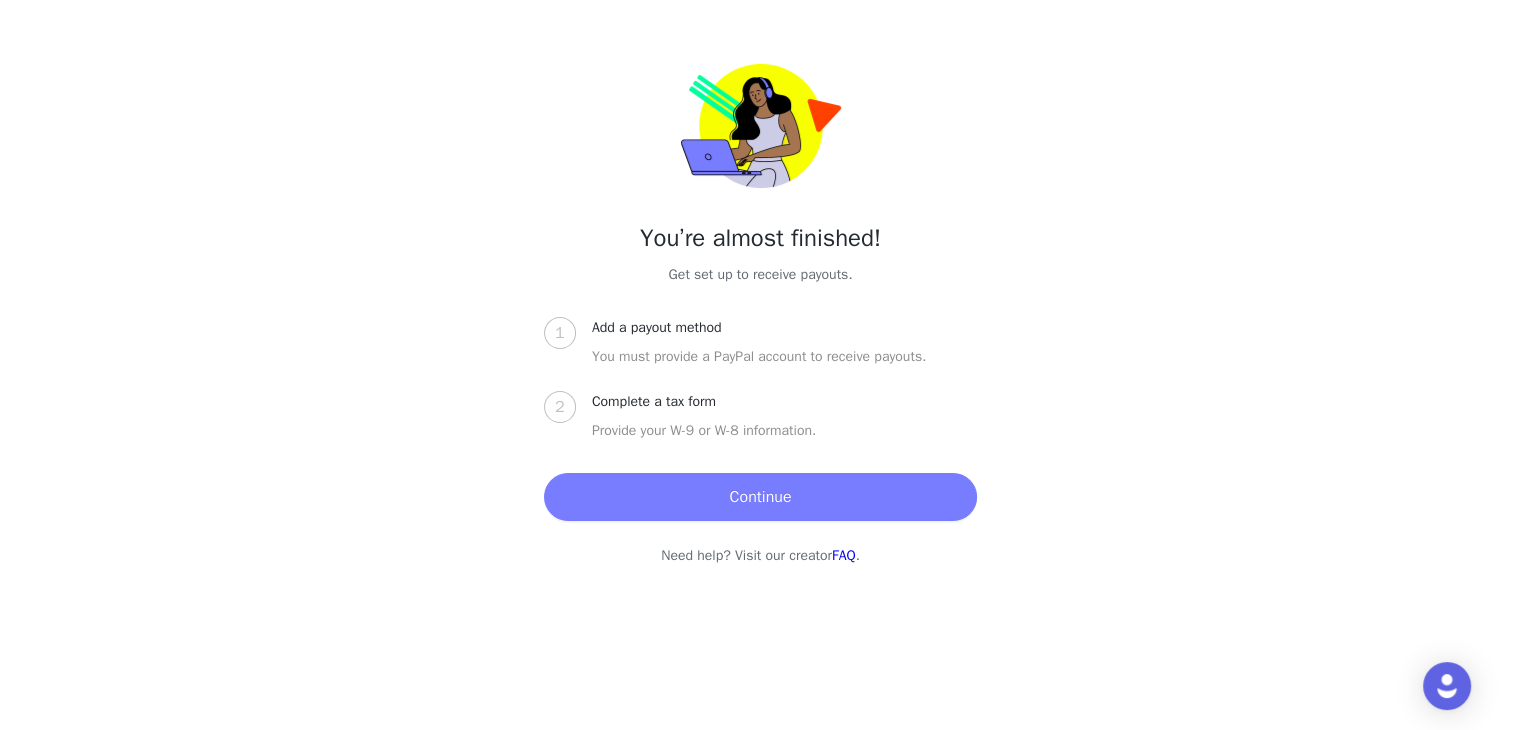 click on "Continue" at bounding box center (760, 497) 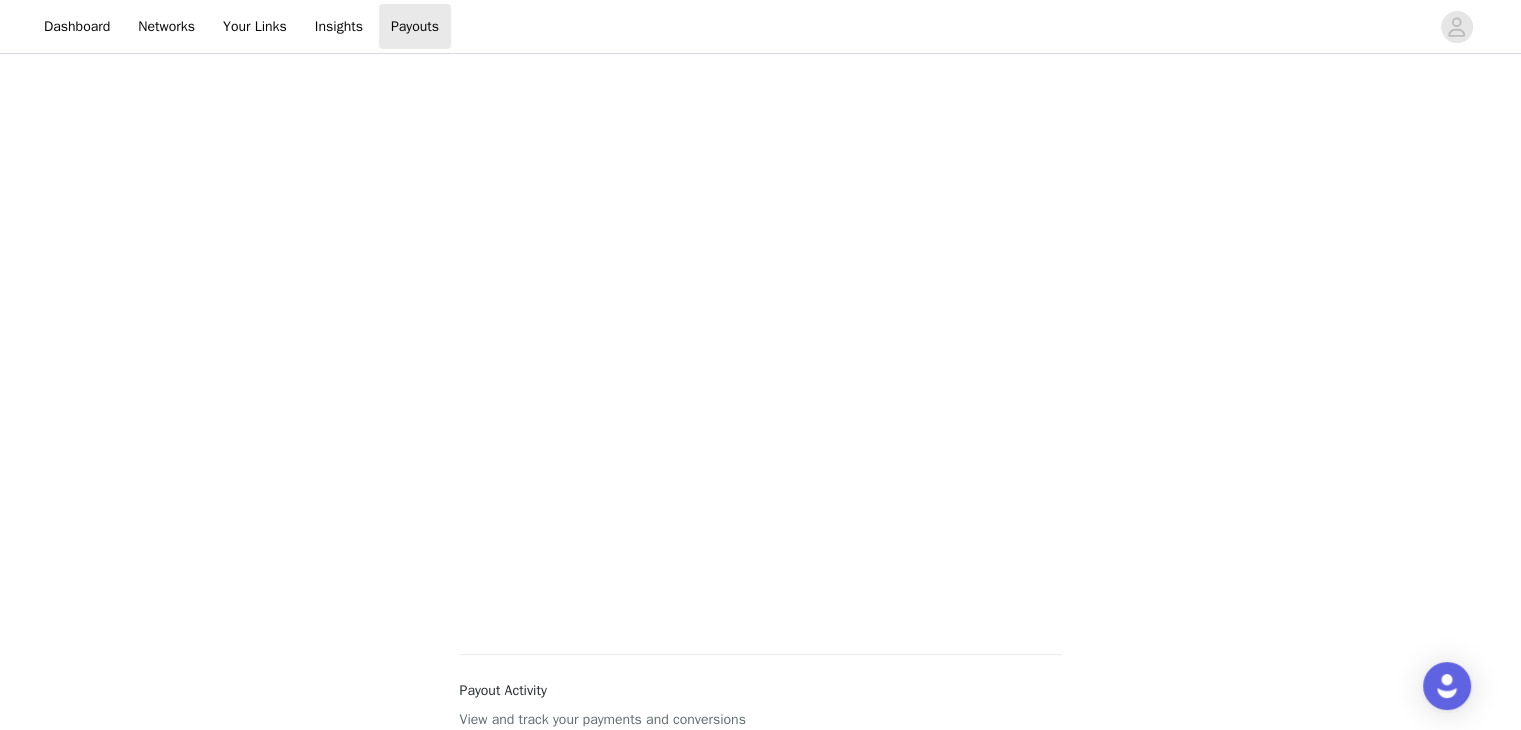 scroll, scrollTop: 467, scrollLeft: 0, axis: vertical 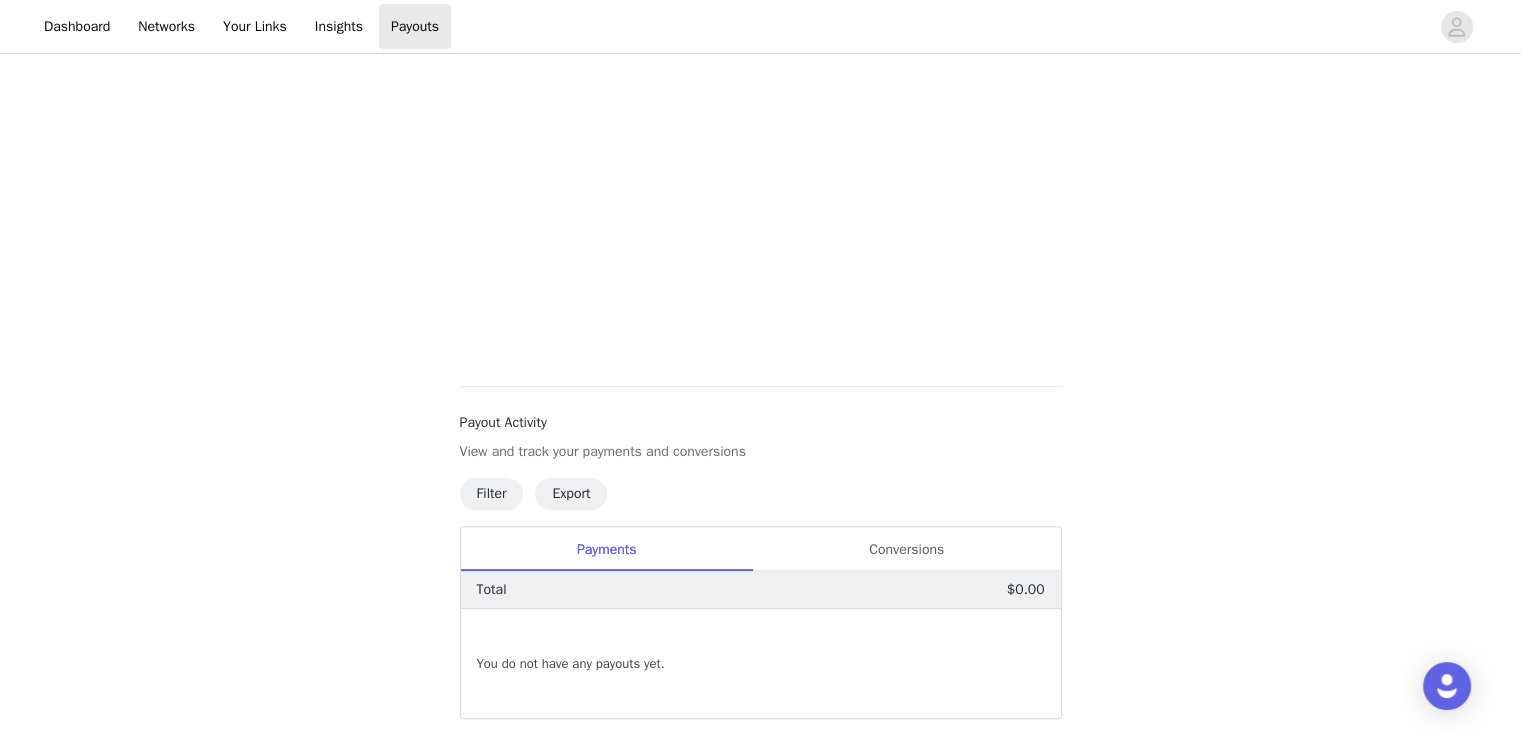 click on "You do not have any payouts yet." at bounding box center [761, 663] 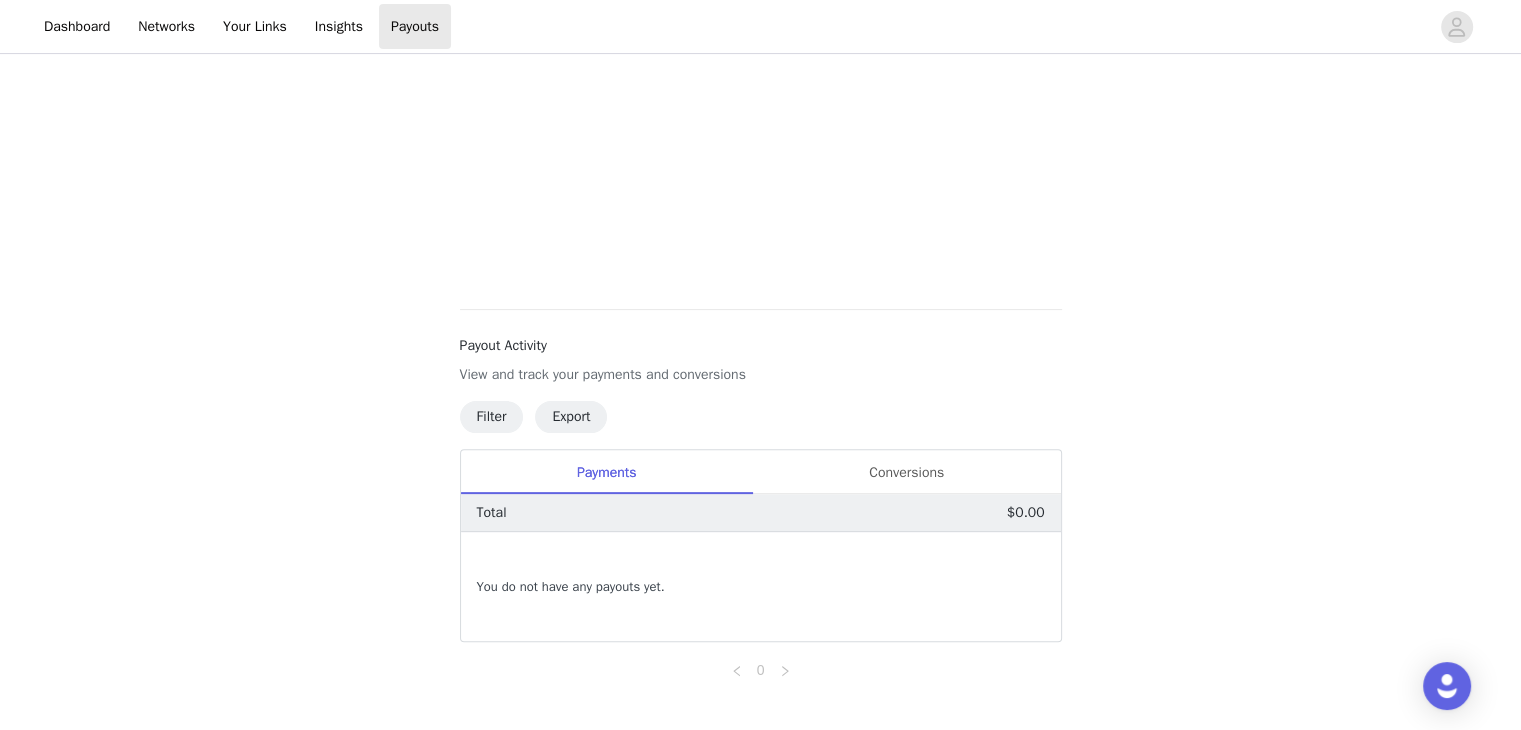 scroll, scrollTop: 524, scrollLeft: 0, axis: vertical 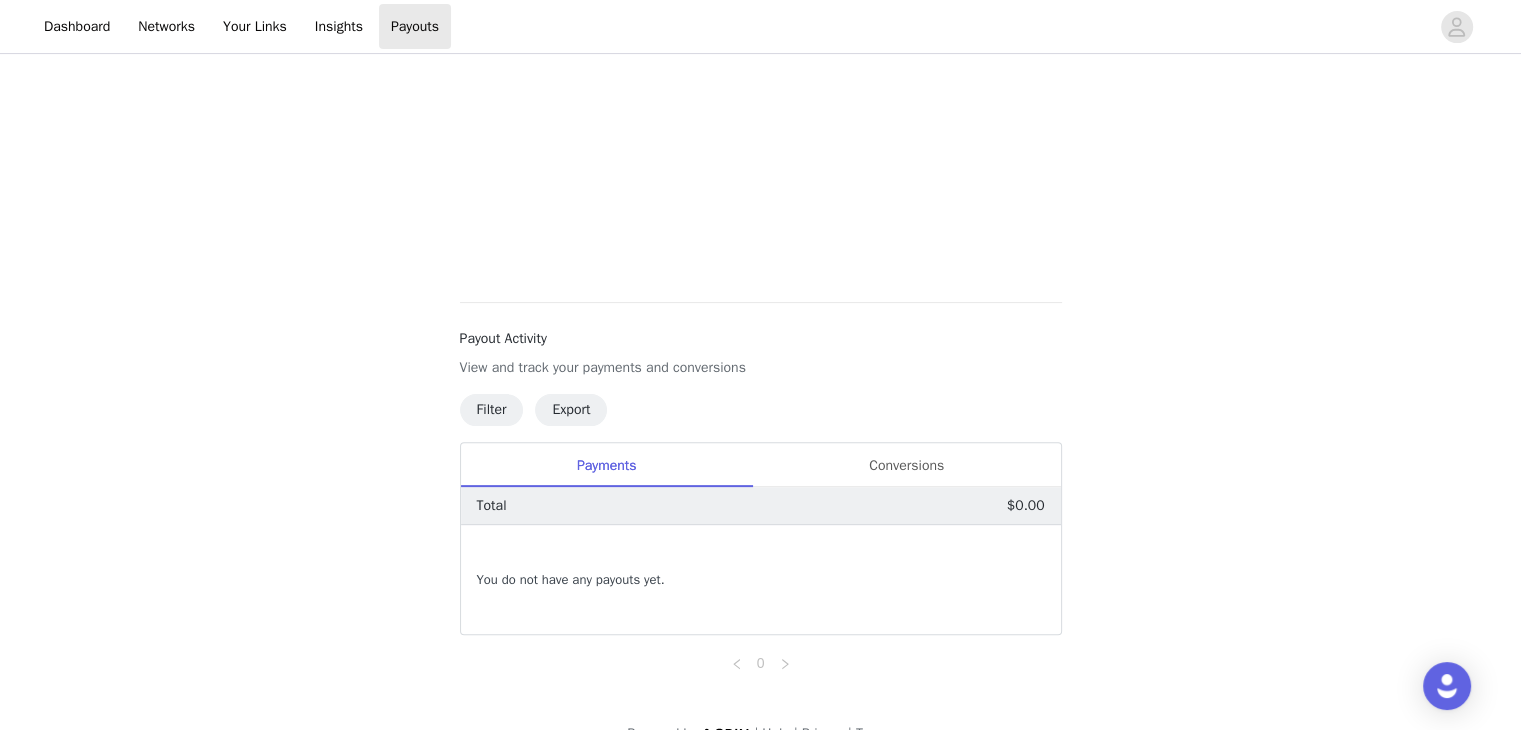 click on "Payouts   View your payment related transactions.             Payout Activity   View and track your payments and conversions   Filter   Export     Payments Conversions   Total     $0.00    You do not have any payouts yet.   0                       Powered by       |    Help    |    Privacy    |    Terms" at bounding box center (760, 151) 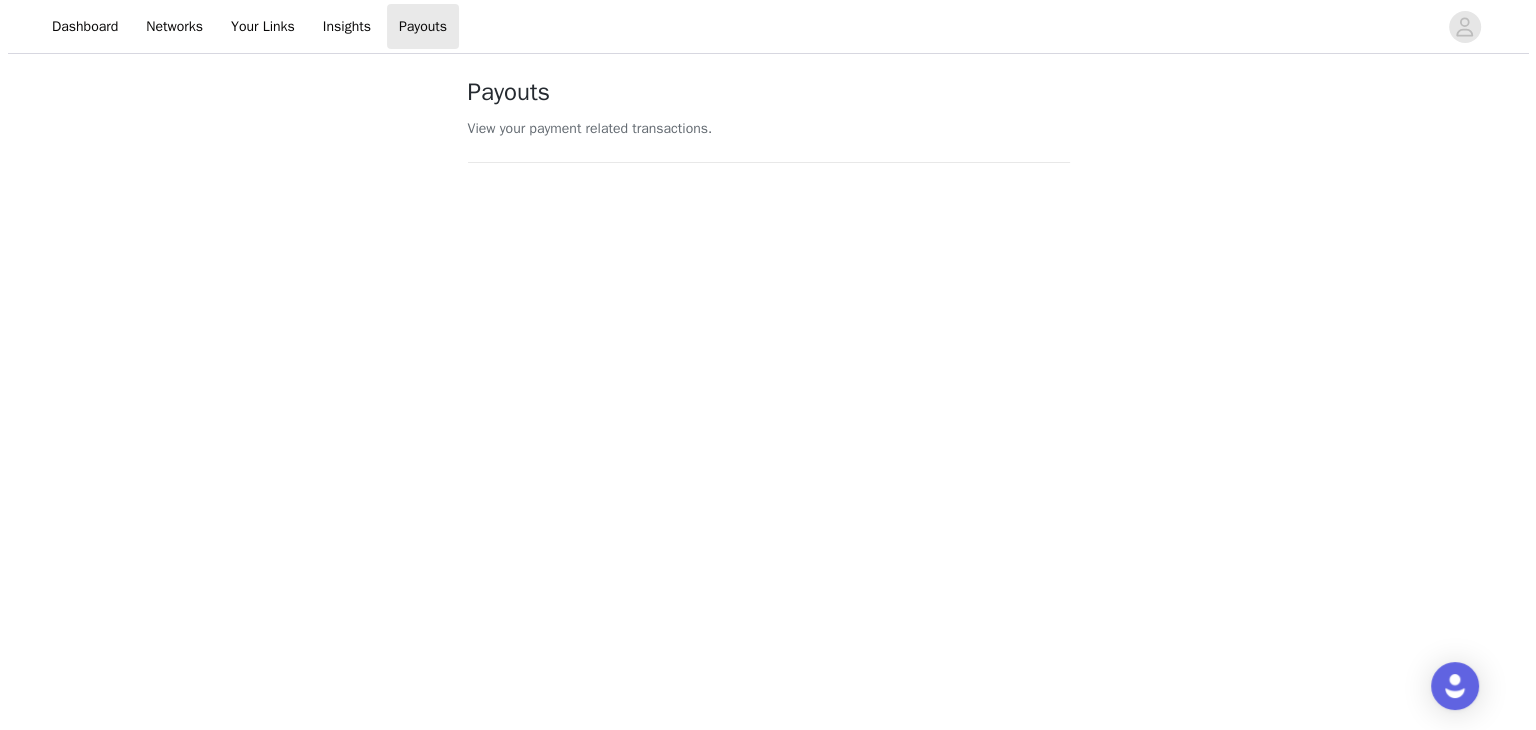 scroll, scrollTop: 0, scrollLeft: 0, axis: both 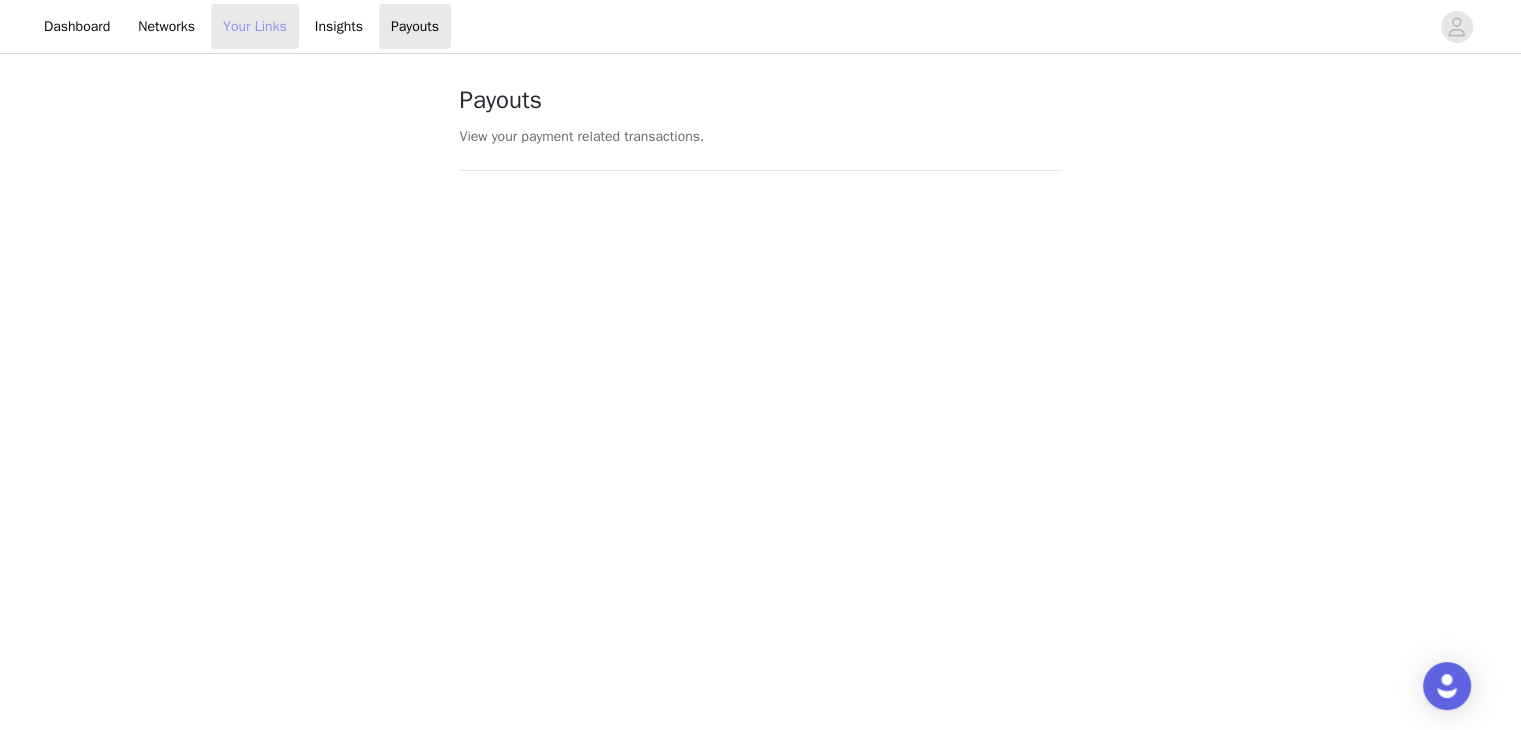 click on "Your Links" at bounding box center [255, 26] 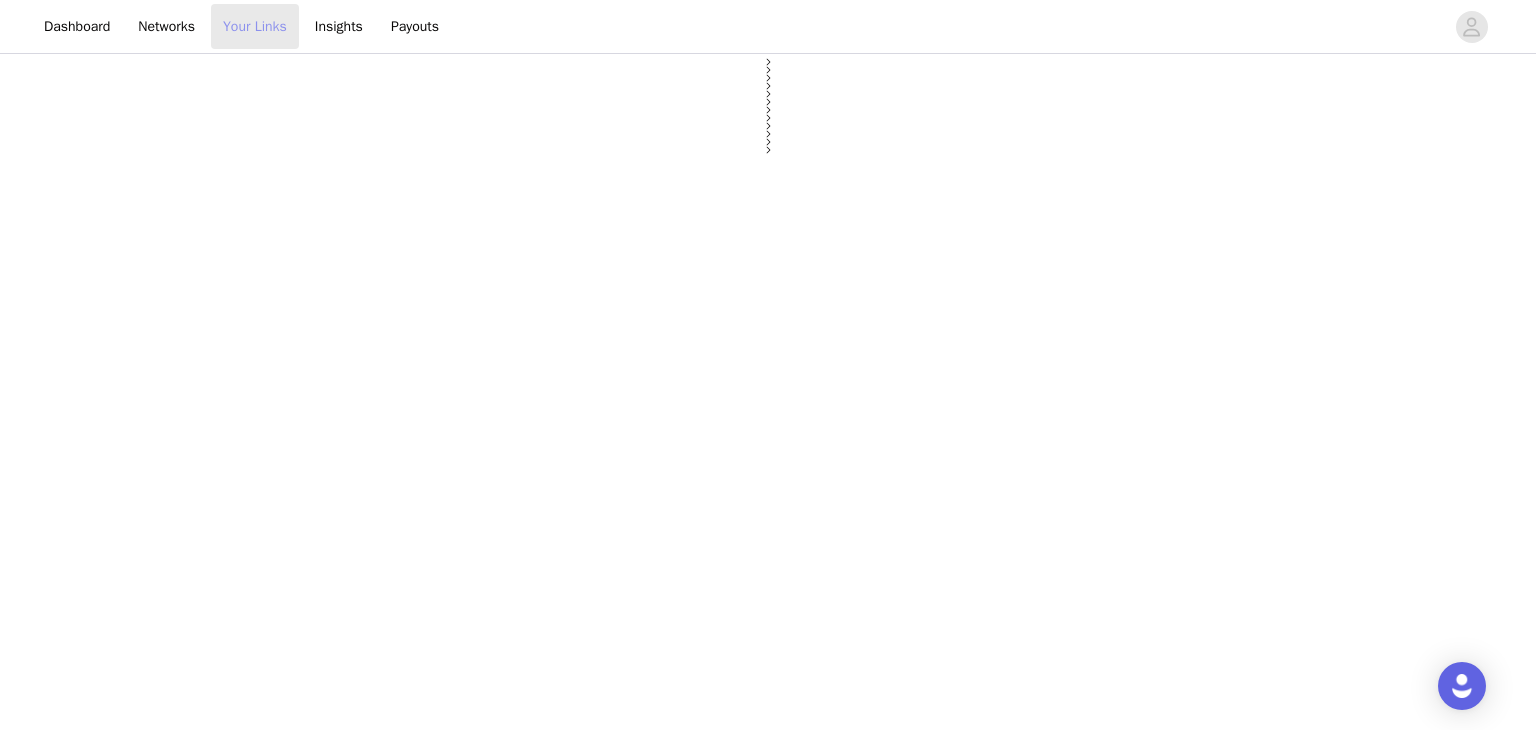 select on "12" 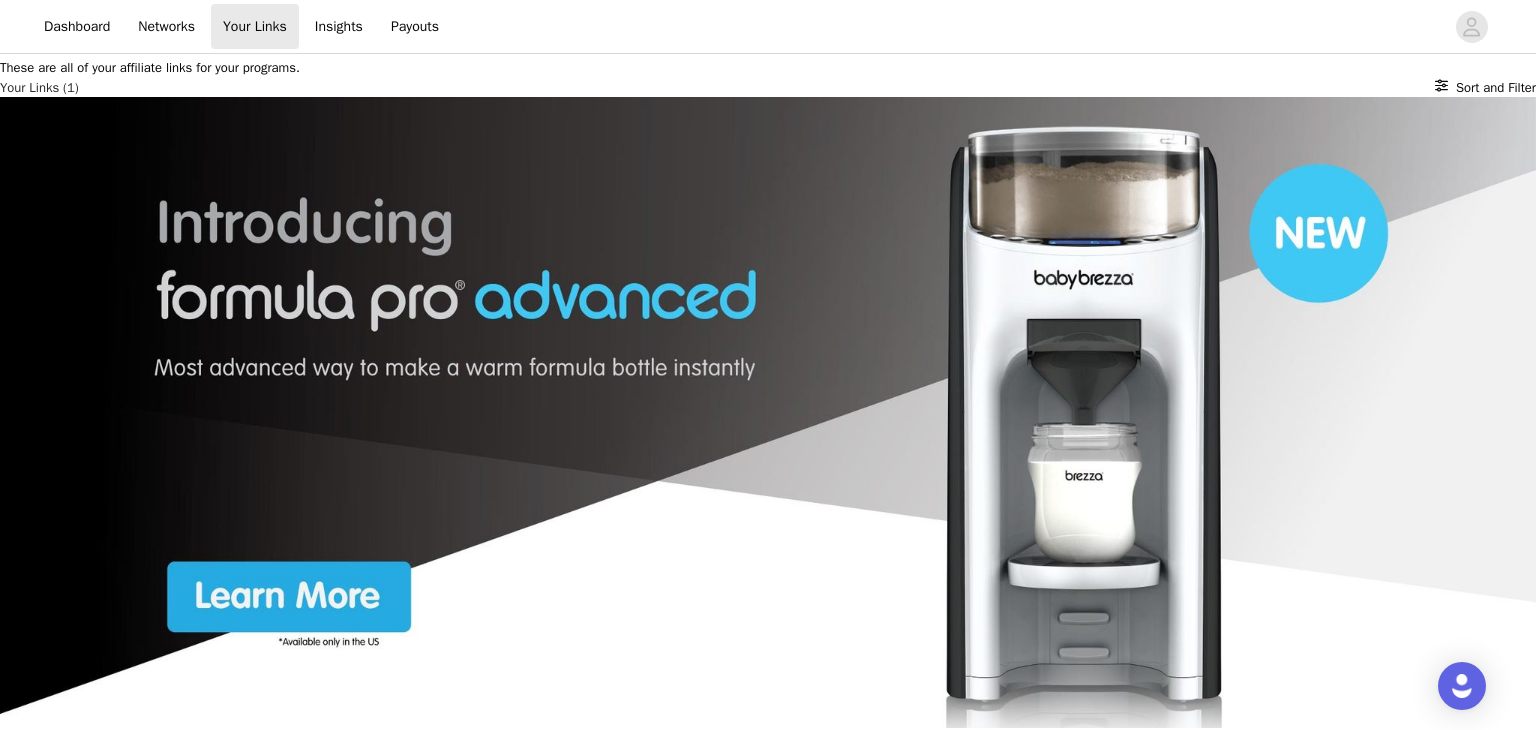 click at bounding box center (20, 848) 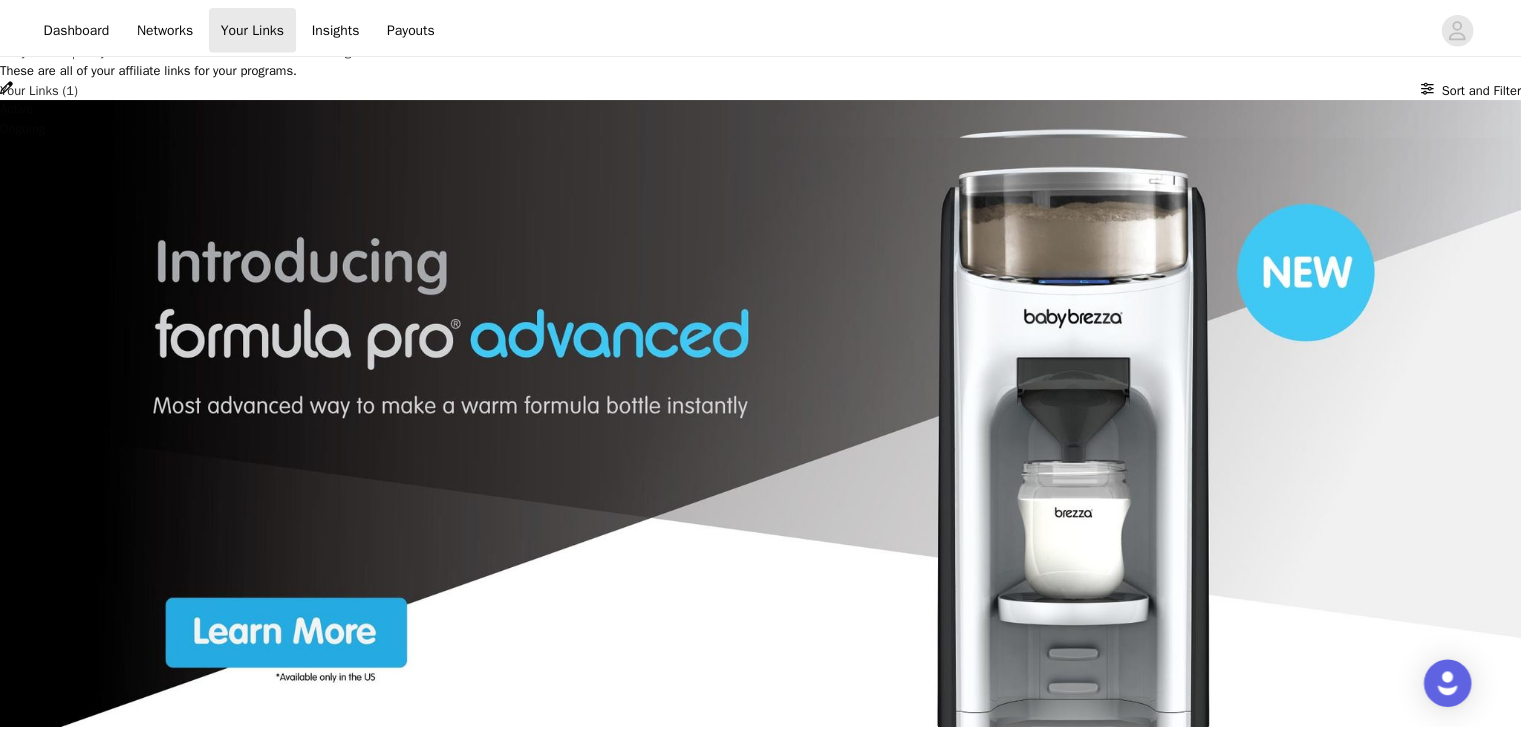 scroll, scrollTop: 12, scrollLeft: 0, axis: vertical 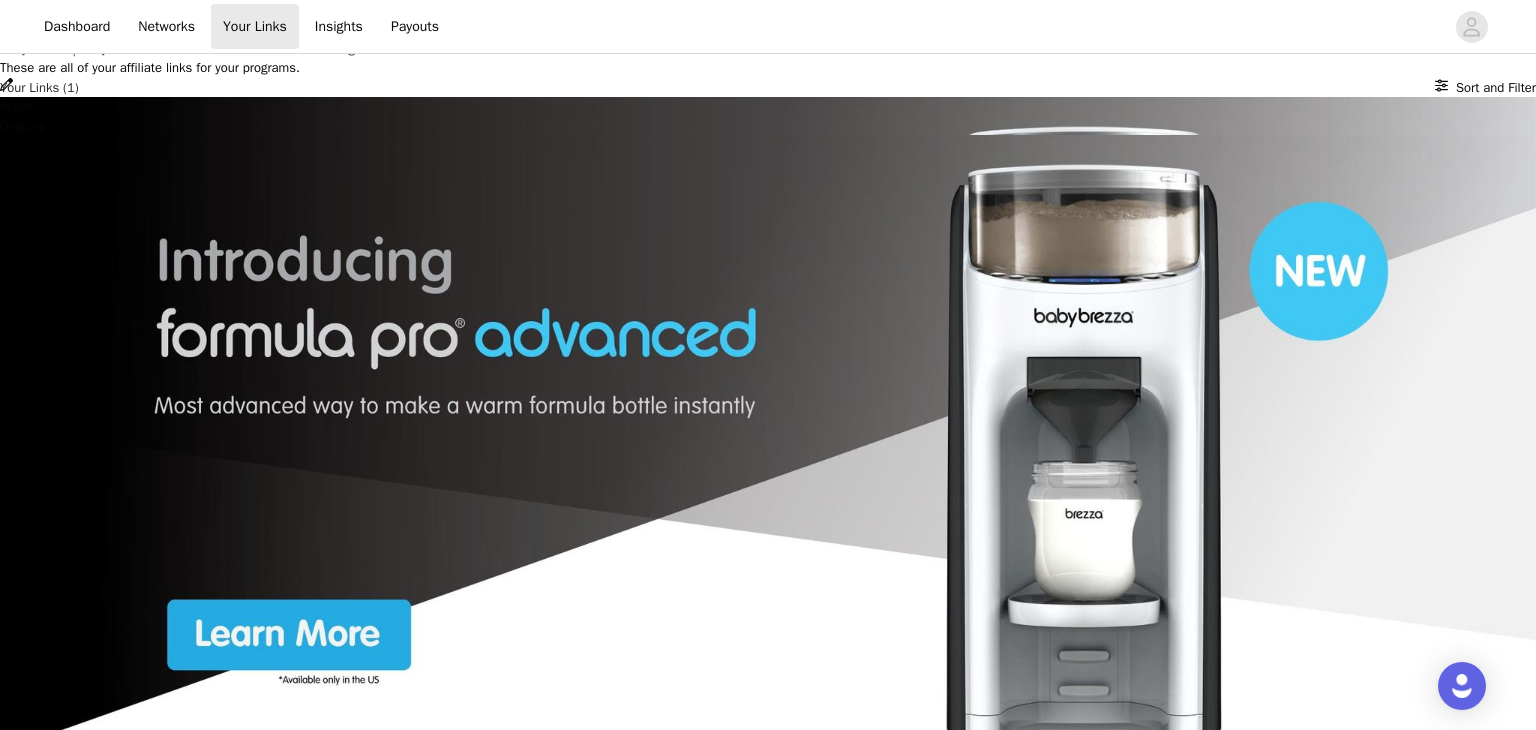 click on "Copy affiliate link" at bounding box center [52, 807] 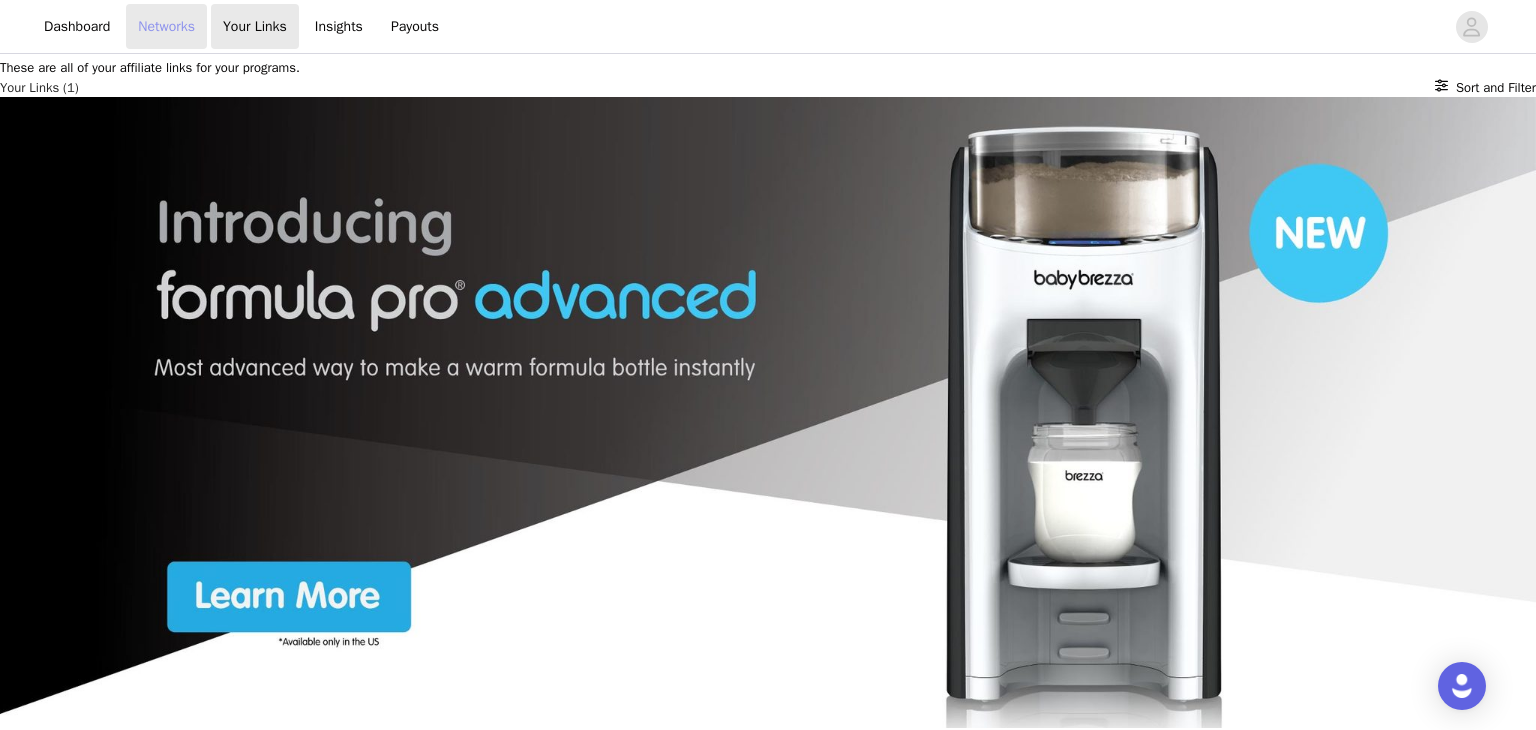 click on "Networks" at bounding box center [166, 26] 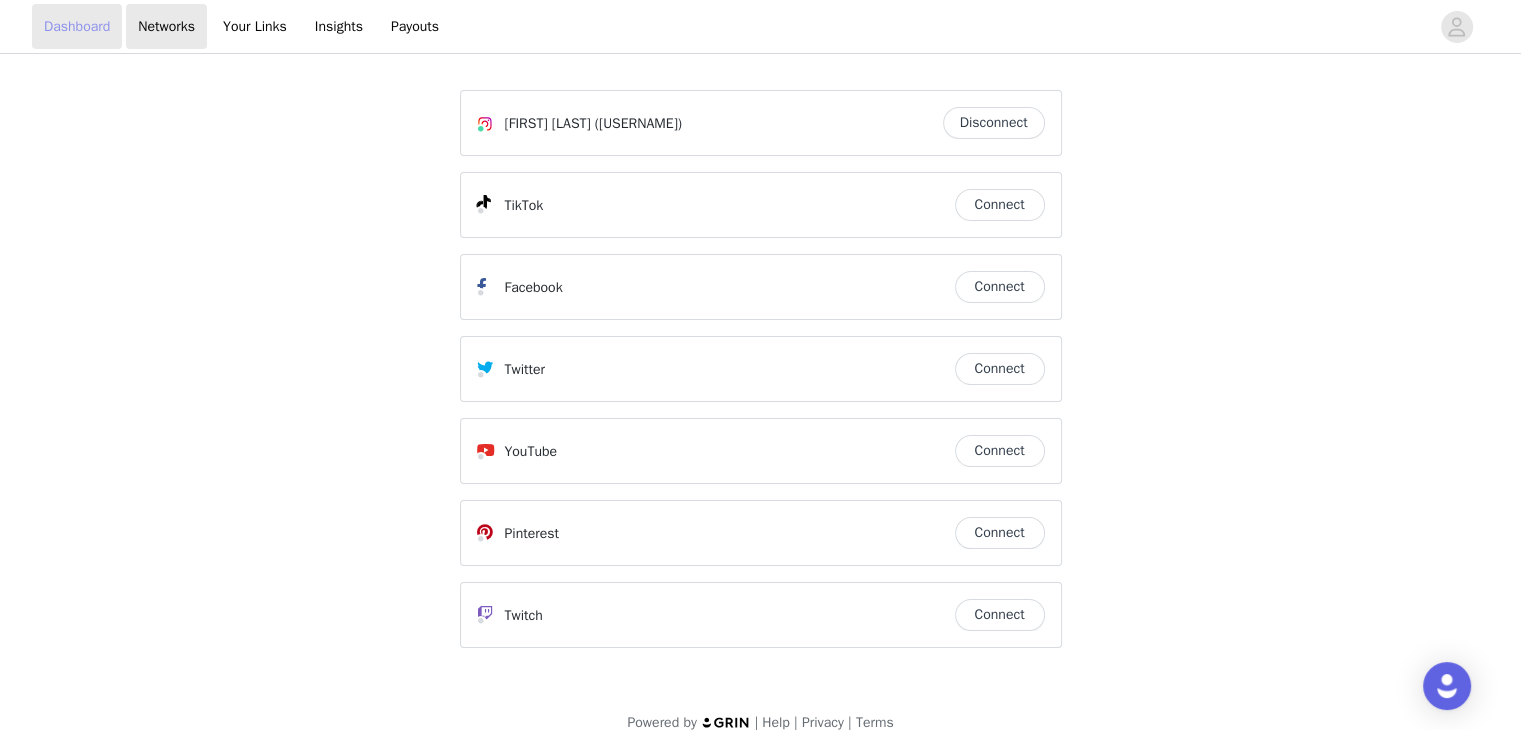 click on "Dashboard" at bounding box center [77, 26] 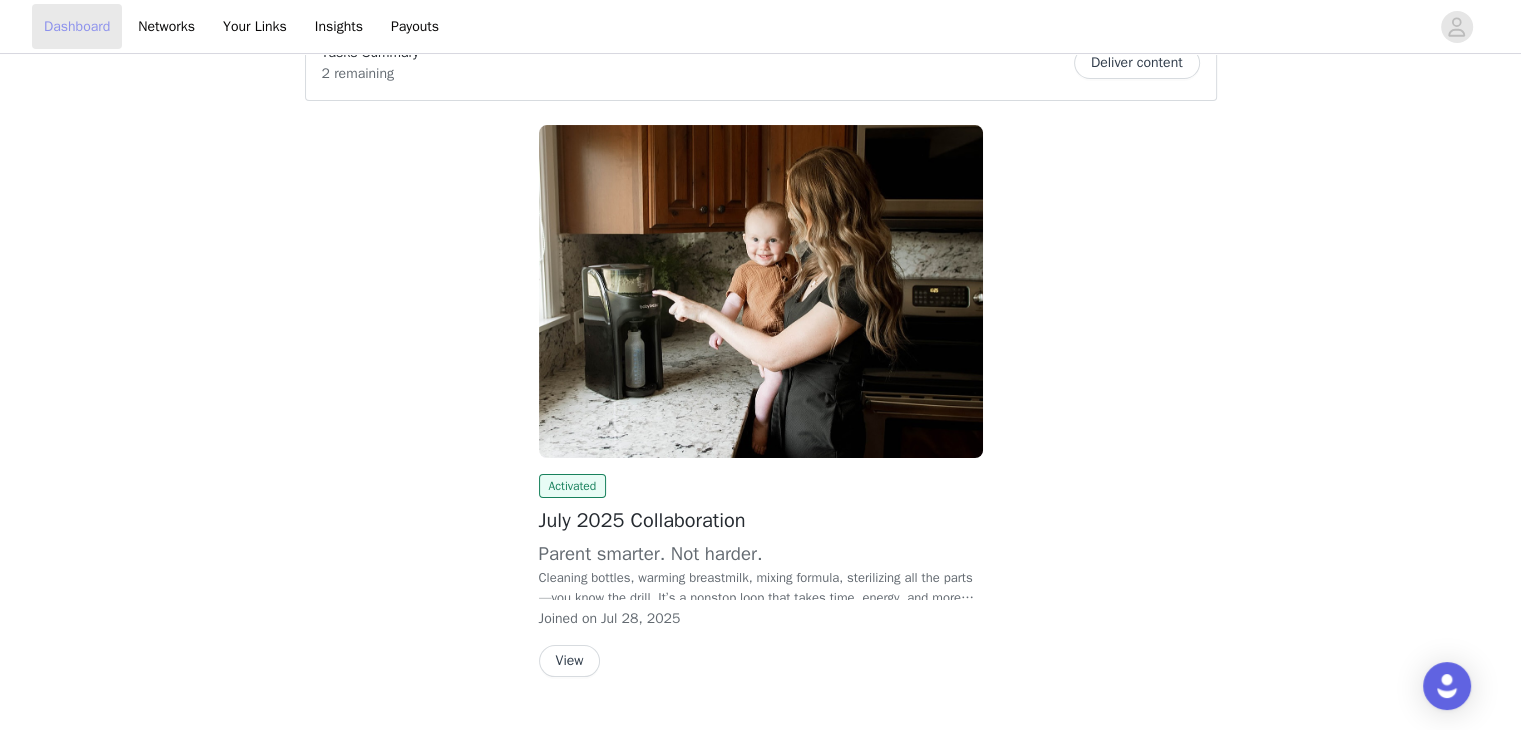 scroll, scrollTop: 238, scrollLeft: 0, axis: vertical 